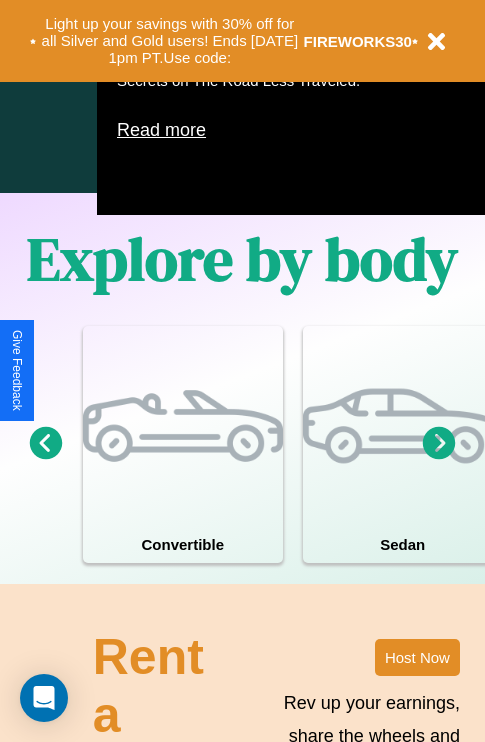 scroll, scrollTop: 1285, scrollLeft: 0, axis: vertical 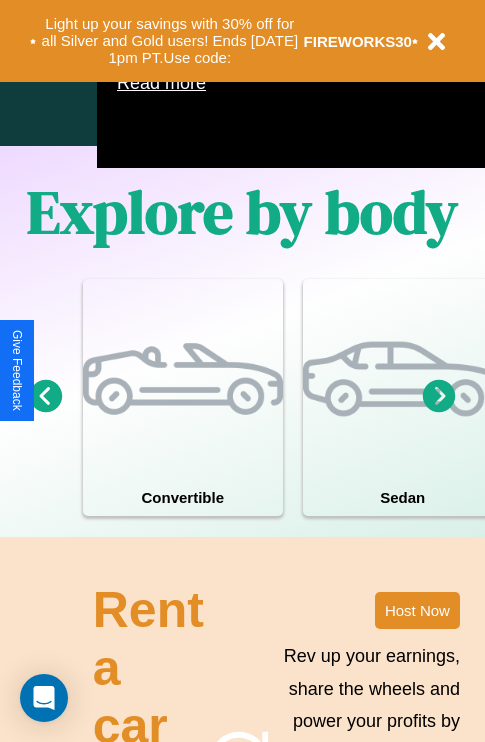 click 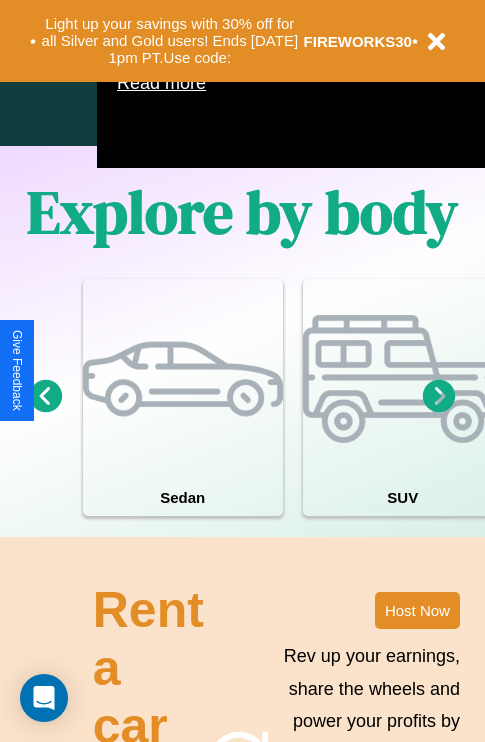 click 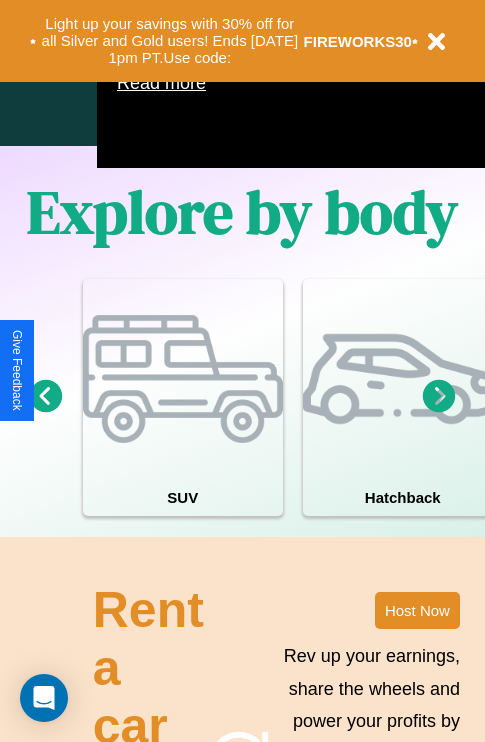 click 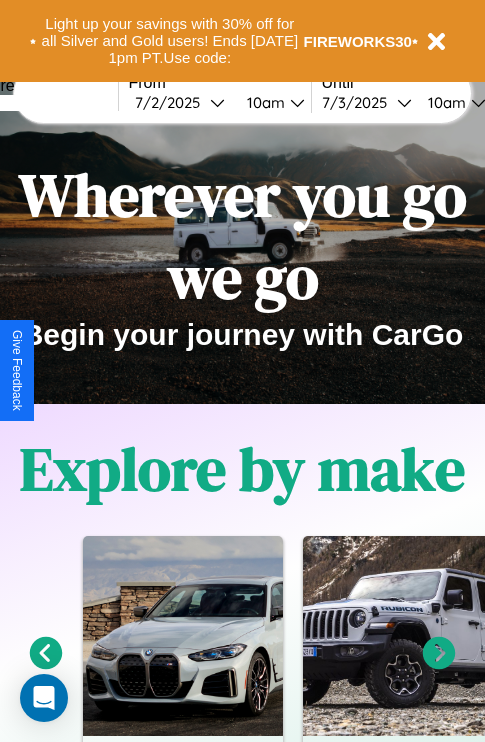 scroll, scrollTop: 0, scrollLeft: 0, axis: both 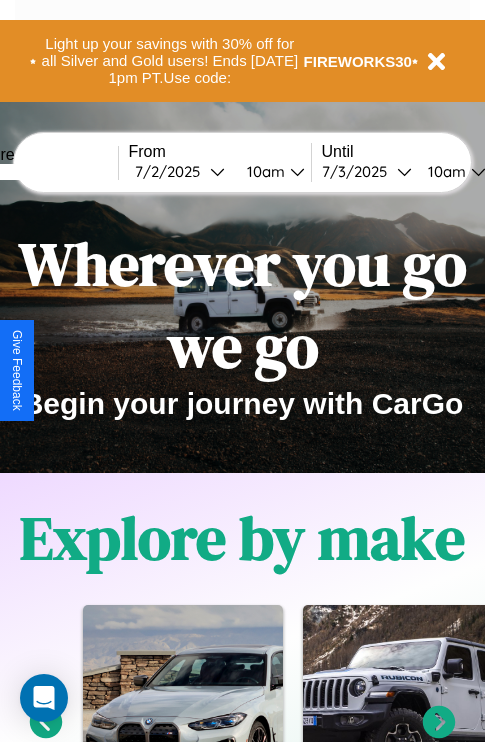 click at bounding box center (43, 172) 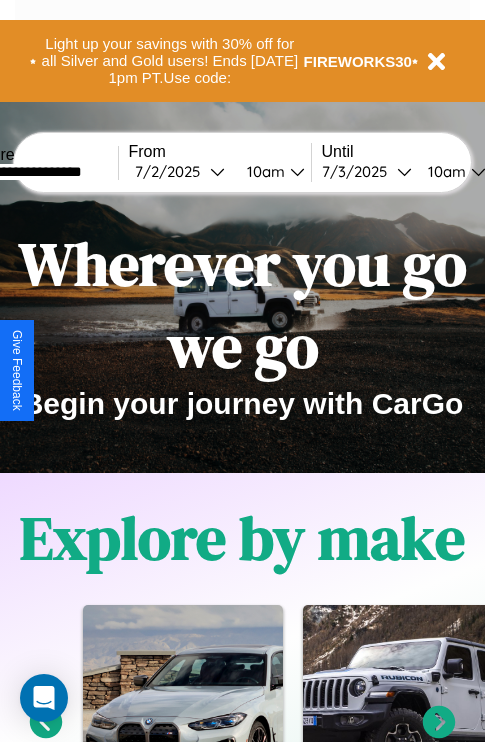 type on "**********" 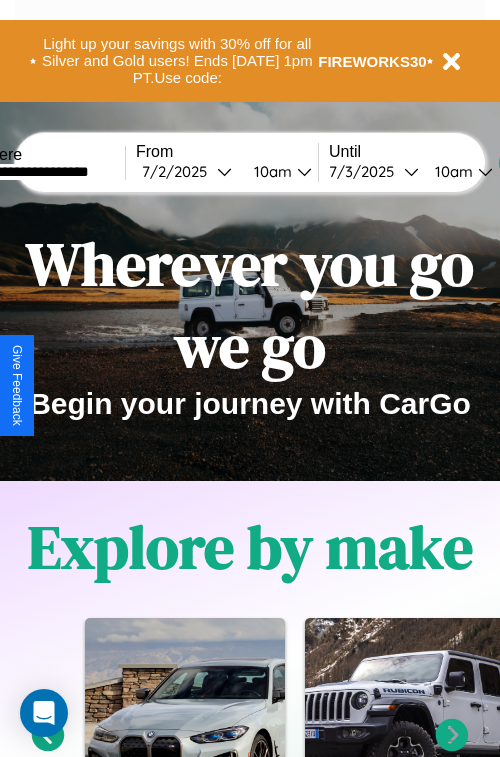 select on "*" 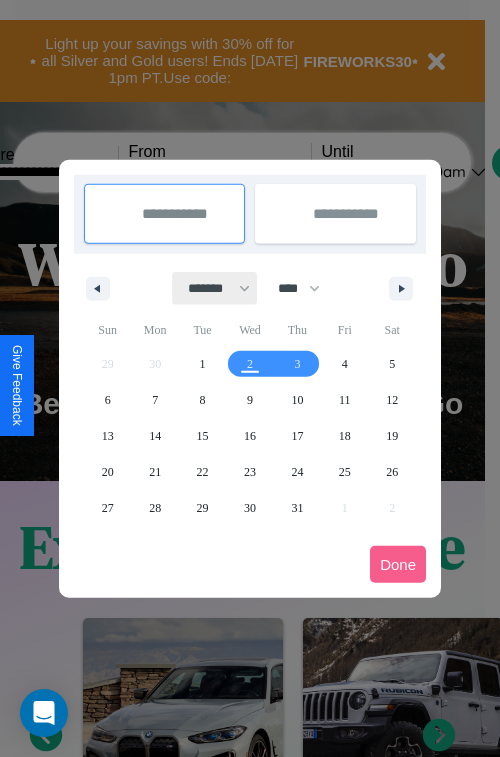 click on "******* ******** ***** ***** *** **** **** ****** ********* ******* ******** ********" at bounding box center (215, 288) 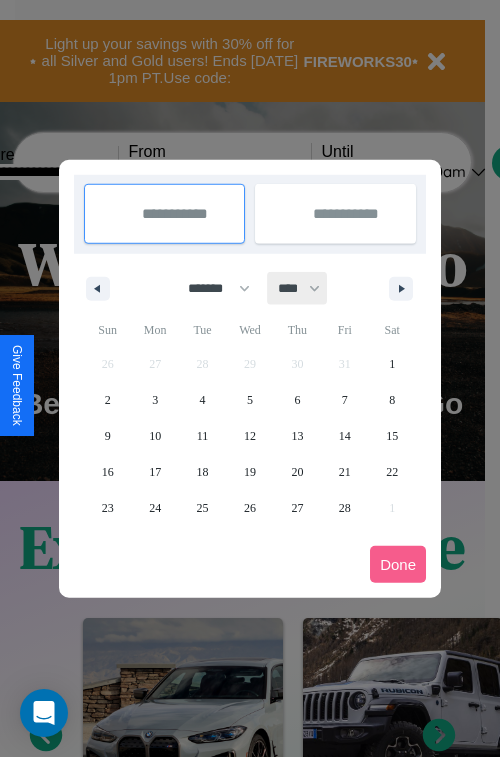 click on "**** **** **** **** **** **** **** **** **** **** **** **** **** **** **** **** **** **** **** **** **** **** **** **** **** **** **** **** **** **** **** **** **** **** **** **** **** **** **** **** **** **** **** **** **** **** **** **** **** **** **** **** **** **** **** **** **** **** **** **** **** **** **** **** **** **** **** **** **** **** **** **** **** **** **** **** **** **** **** **** **** **** **** **** **** **** **** **** **** **** **** **** **** **** **** **** **** **** **** **** **** **** **** **** **** **** **** **** **** **** **** **** **** **** **** **** **** **** **** **** ****" at bounding box center (298, 288) 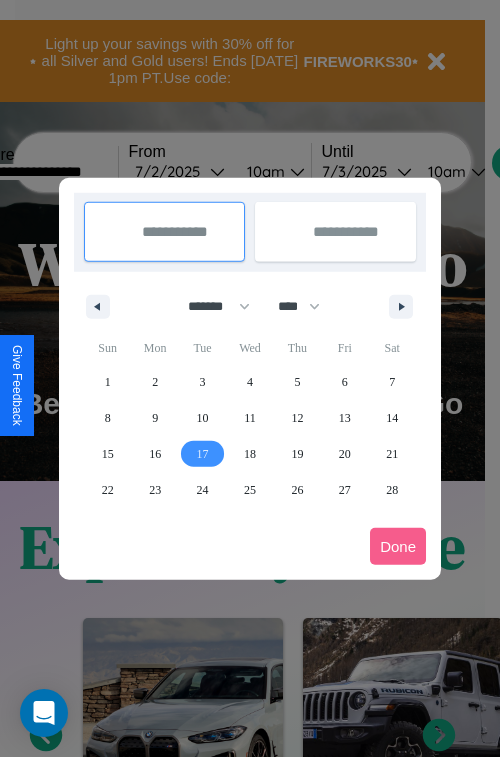 click on "17" at bounding box center [203, 454] 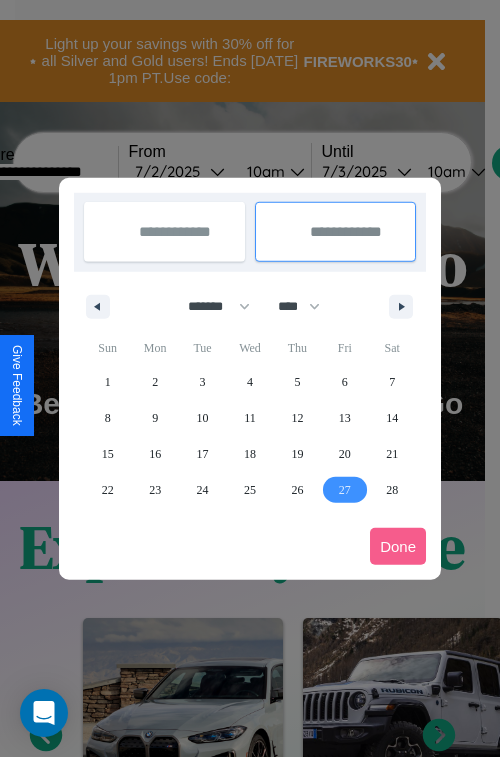 click on "27" at bounding box center [345, 490] 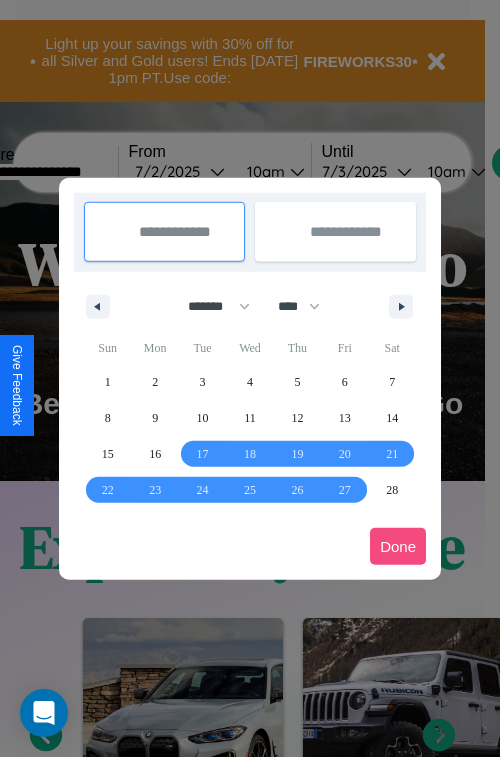 click on "Done" at bounding box center [398, 546] 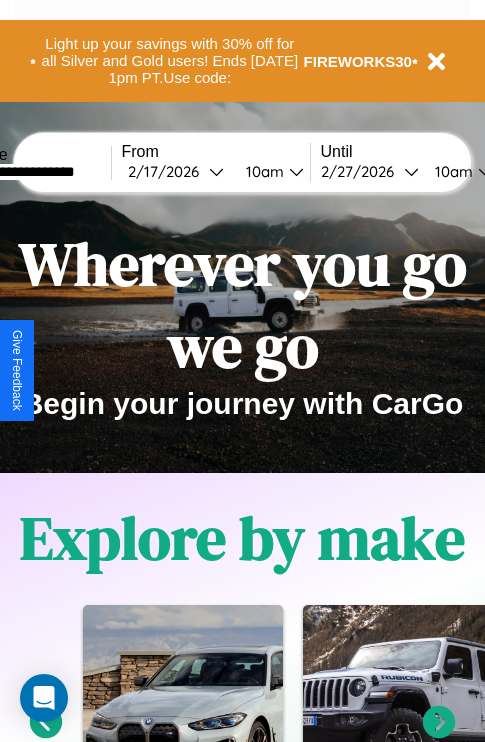 scroll, scrollTop: 0, scrollLeft: 75, axis: horizontal 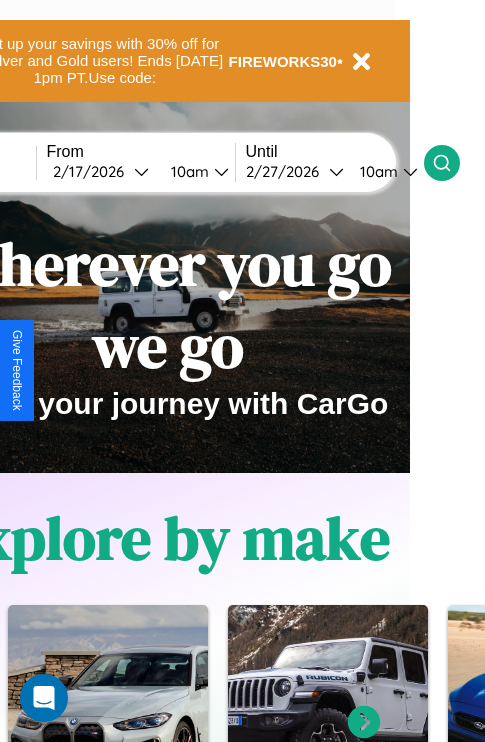 click 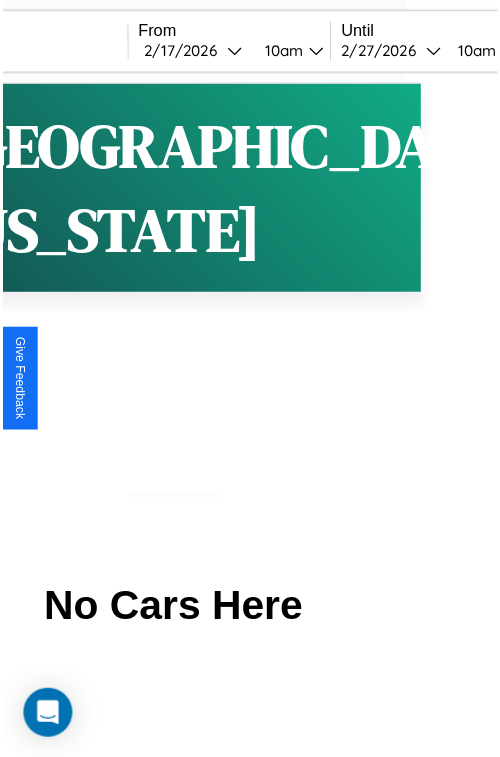 scroll, scrollTop: 0, scrollLeft: 0, axis: both 